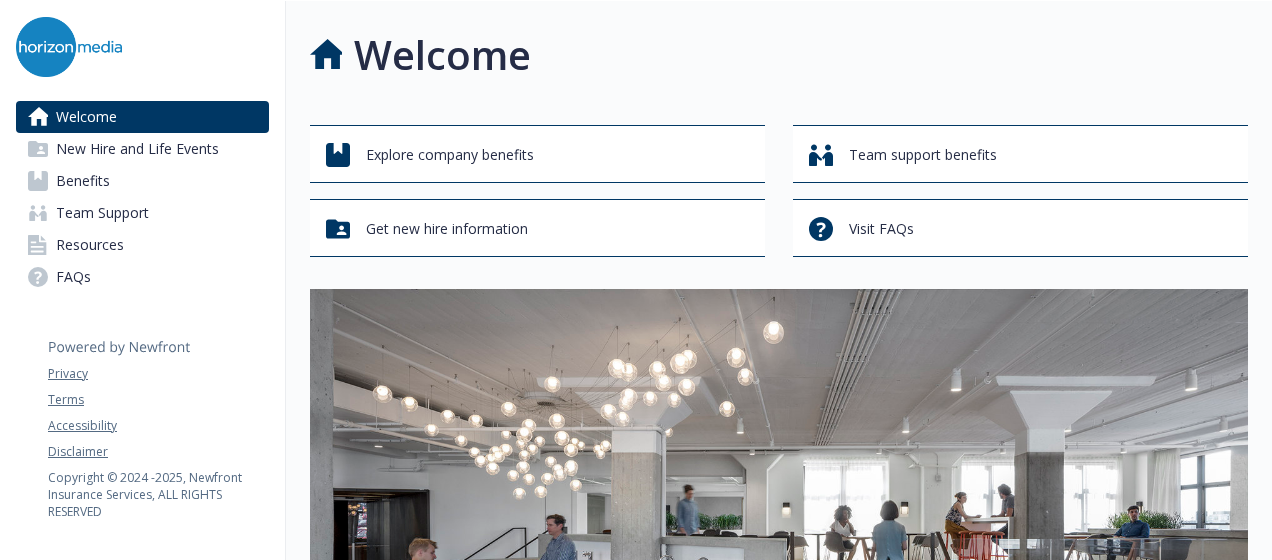 scroll, scrollTop: 0, scrollLeft: 0, axis: both 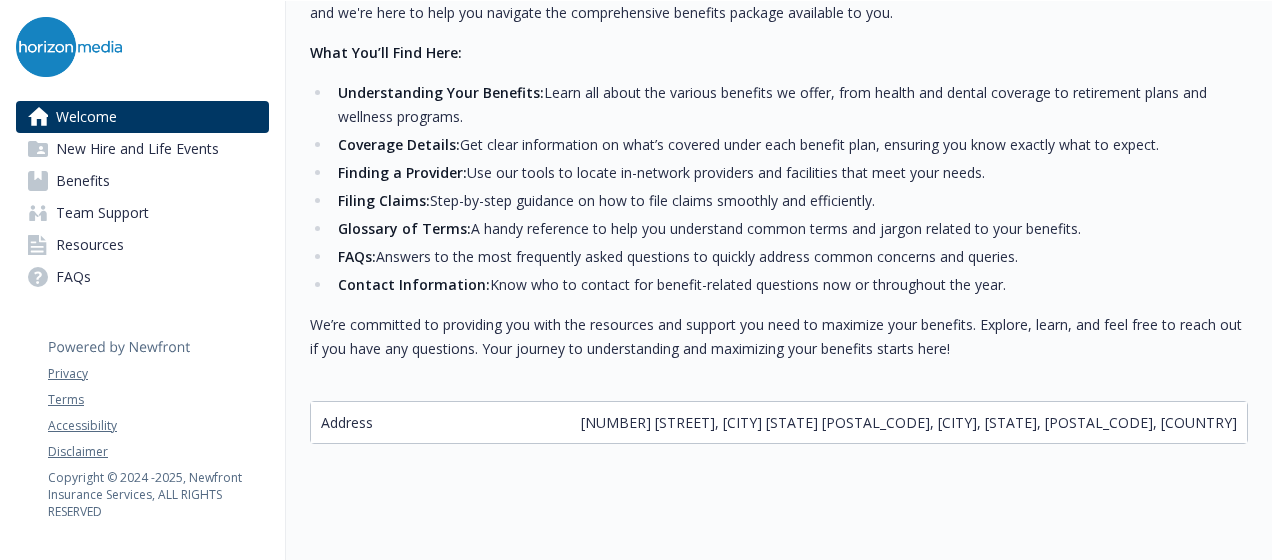 click on "Benefits" at bounding box center [142, 181] 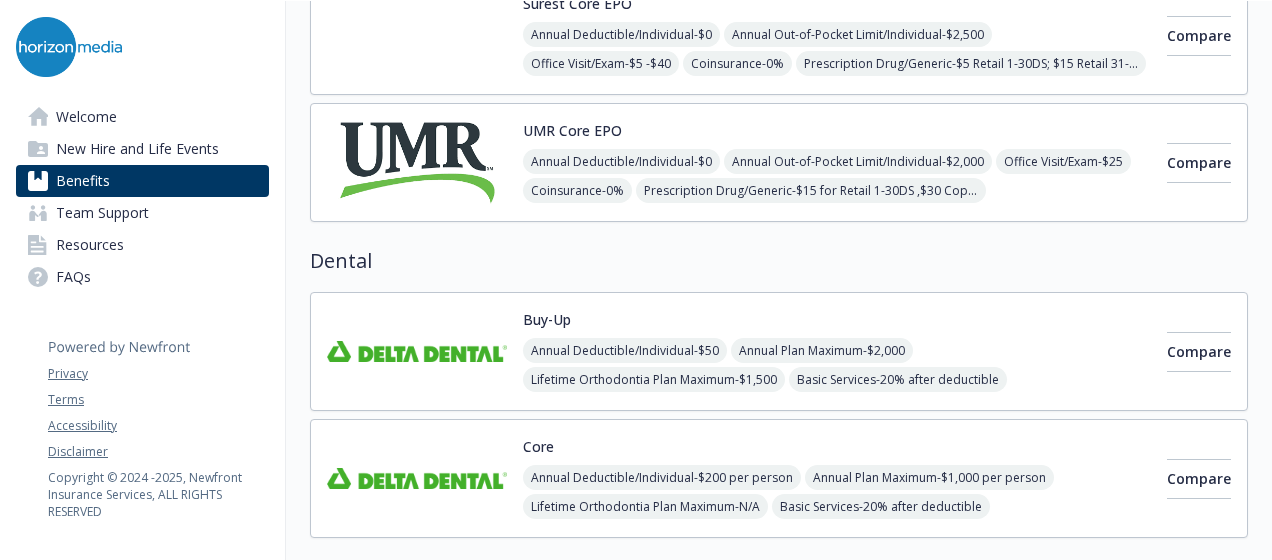 scroll, scrollTop: 600, scrollLeft: 0, axis: vertical 